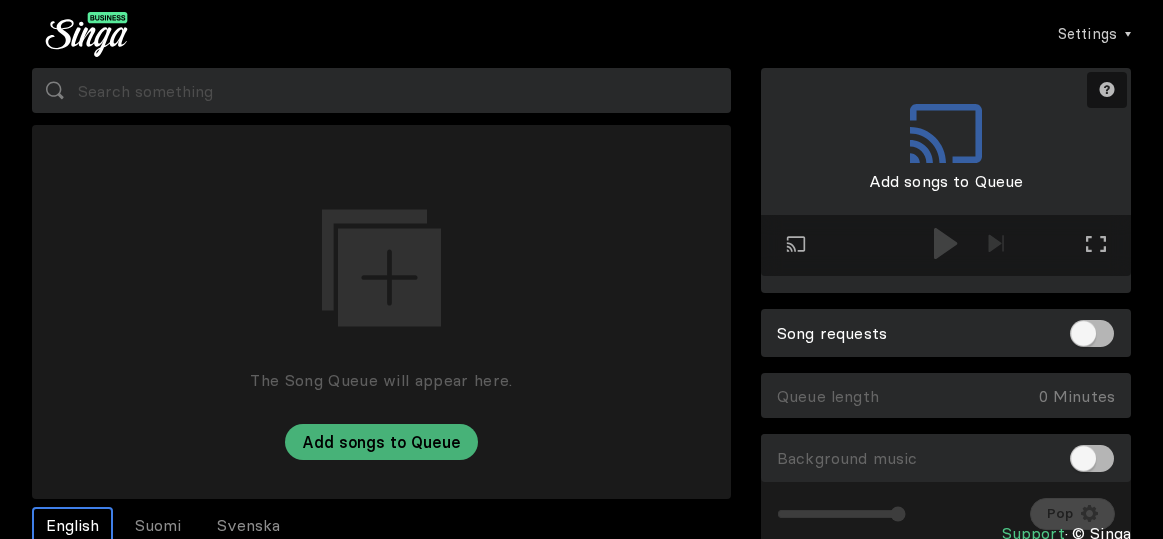scroll, scrollTop: 0, scrollLeft: 0, axis: both 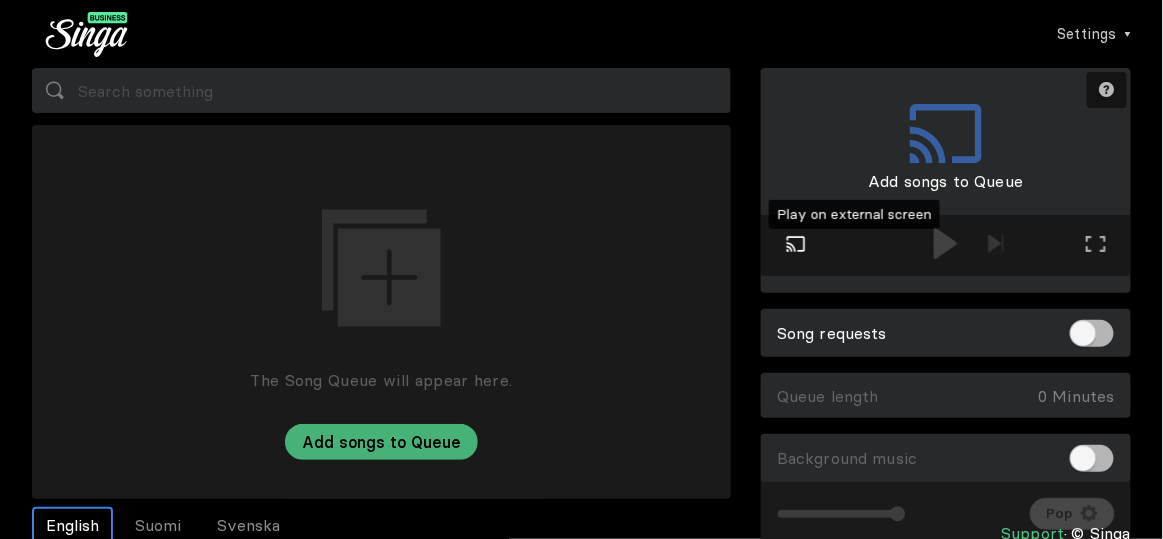 click at bounding box center (796, 243) 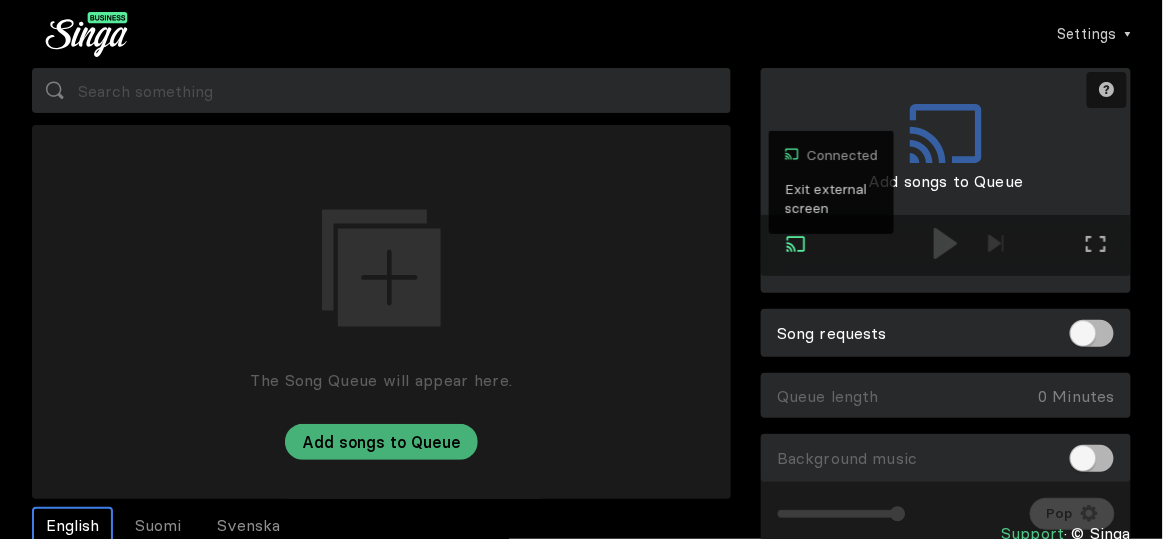 click on "Exit external screen" at bounding box center [831, 199] 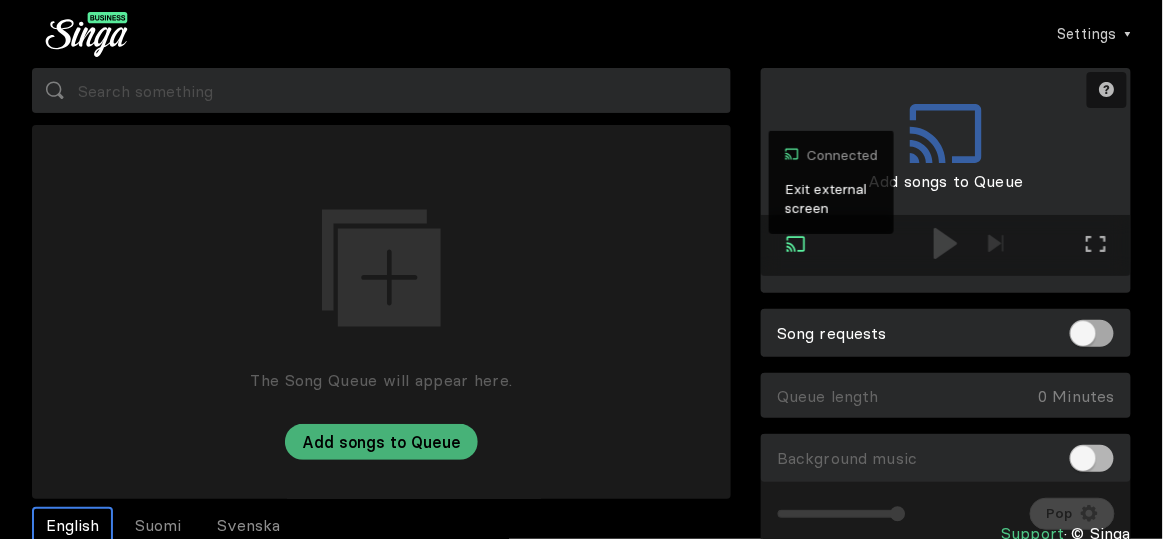click at bounding box center [1092, 333] 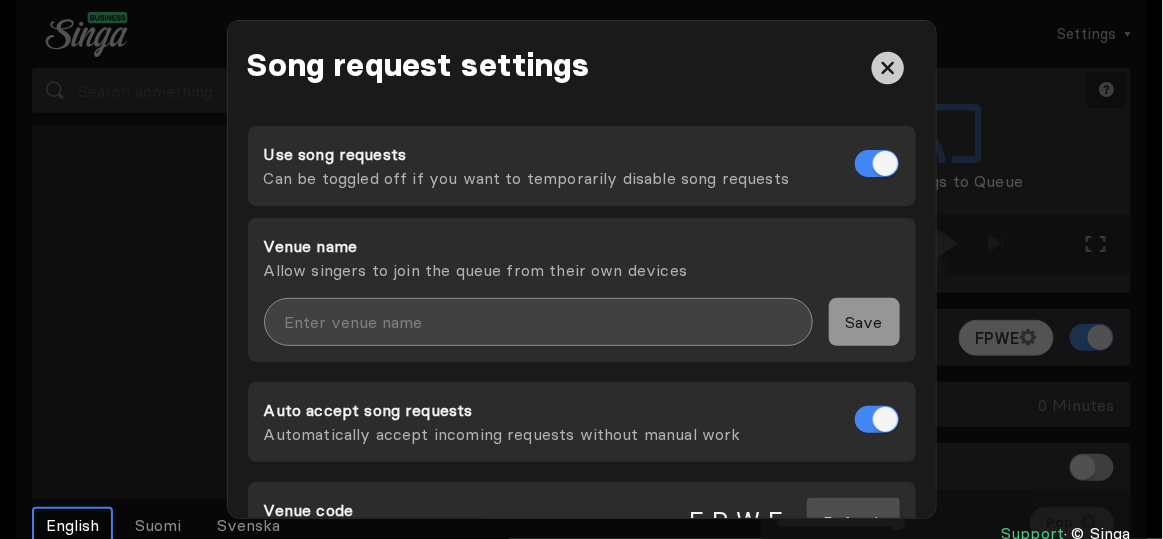 click at bounding box center (538, 322) 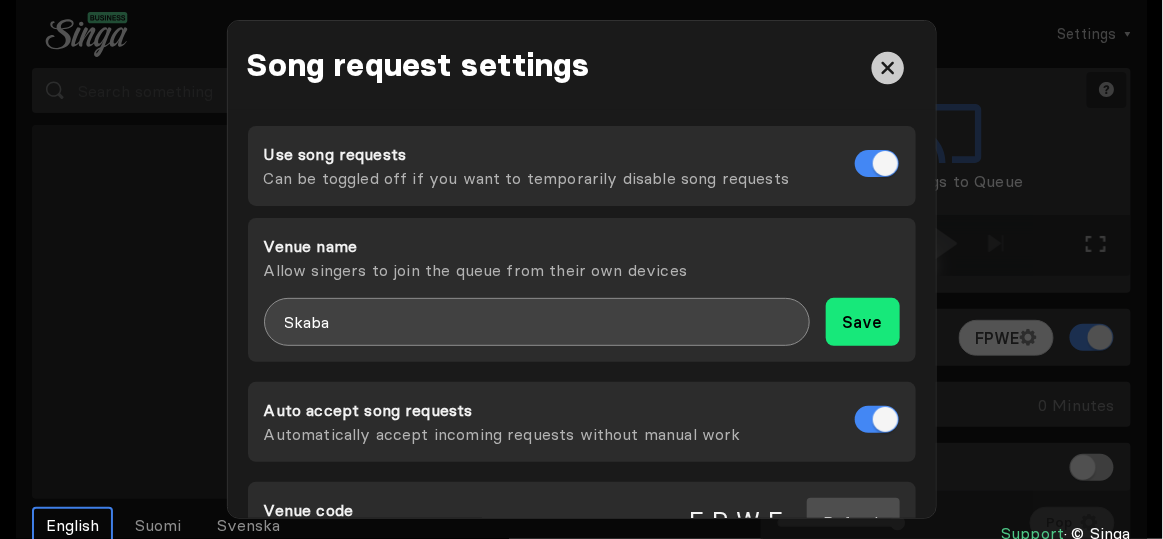 type on "Skaba" 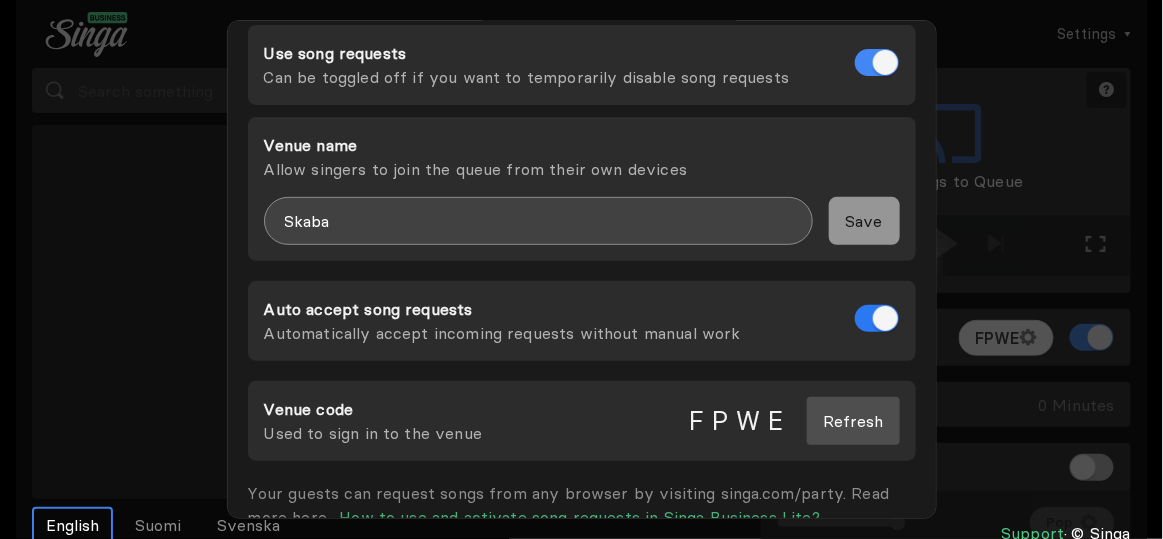 scroll, scrollTop: 0, scrollLeft: 0, axis: both 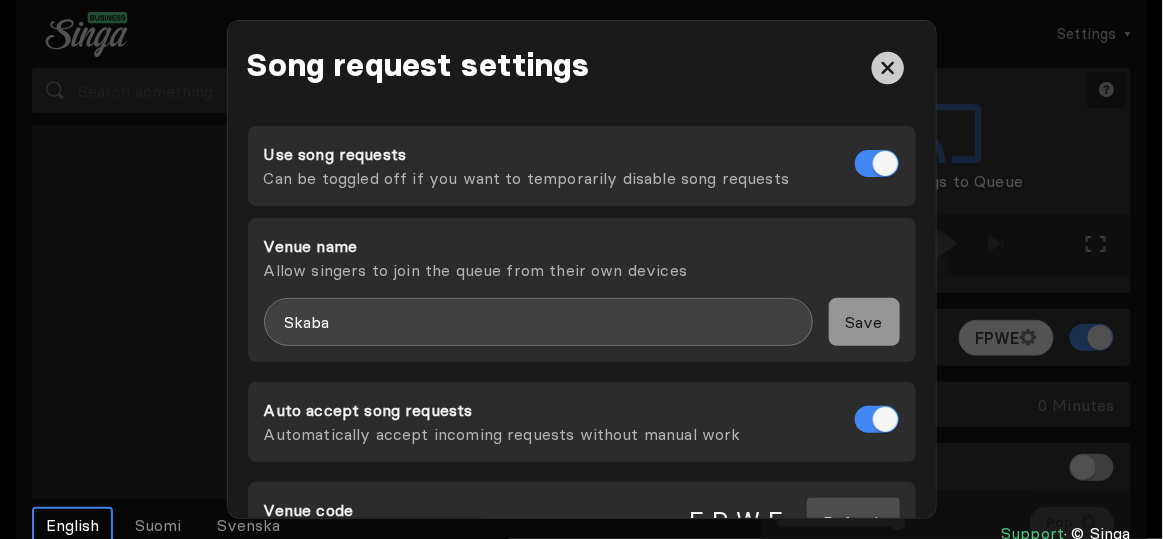click at bounding box center [946, 76] 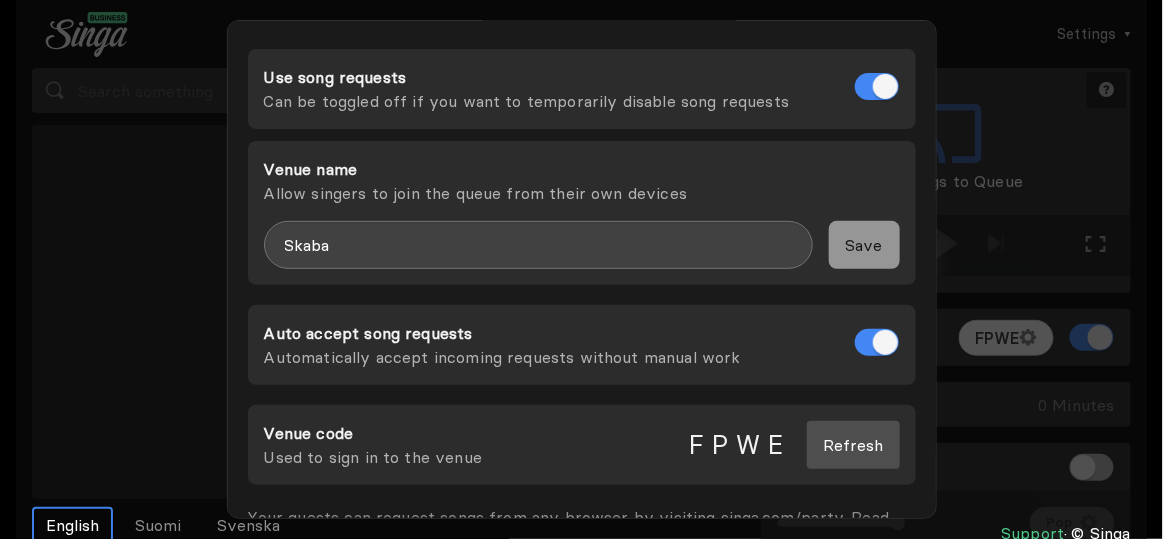 scroll, scrollTop: 0, scrollLeft: 0, axis: both 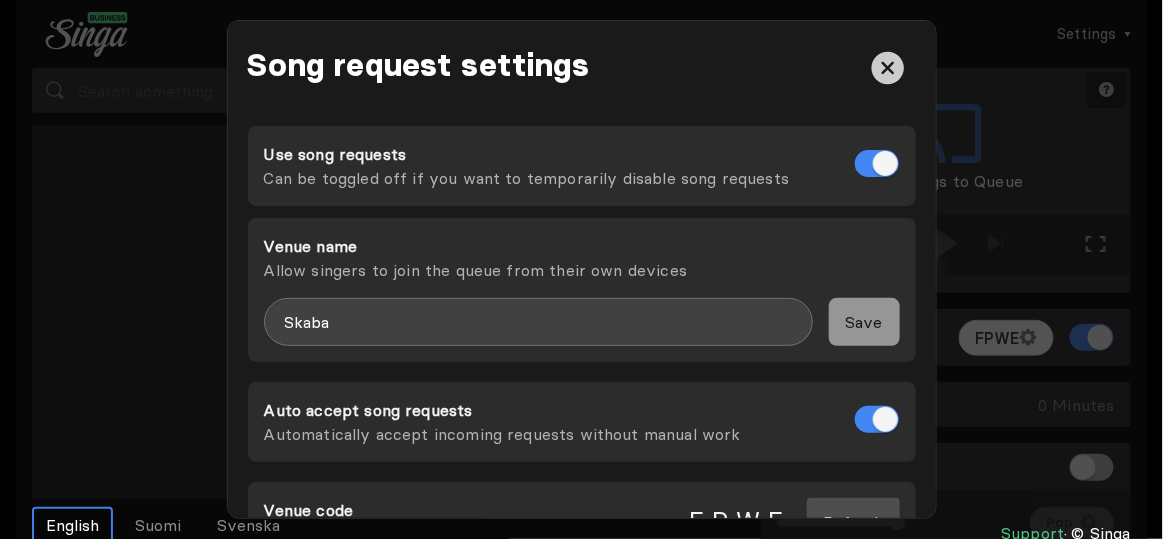 click at bounding box center (887, 68) 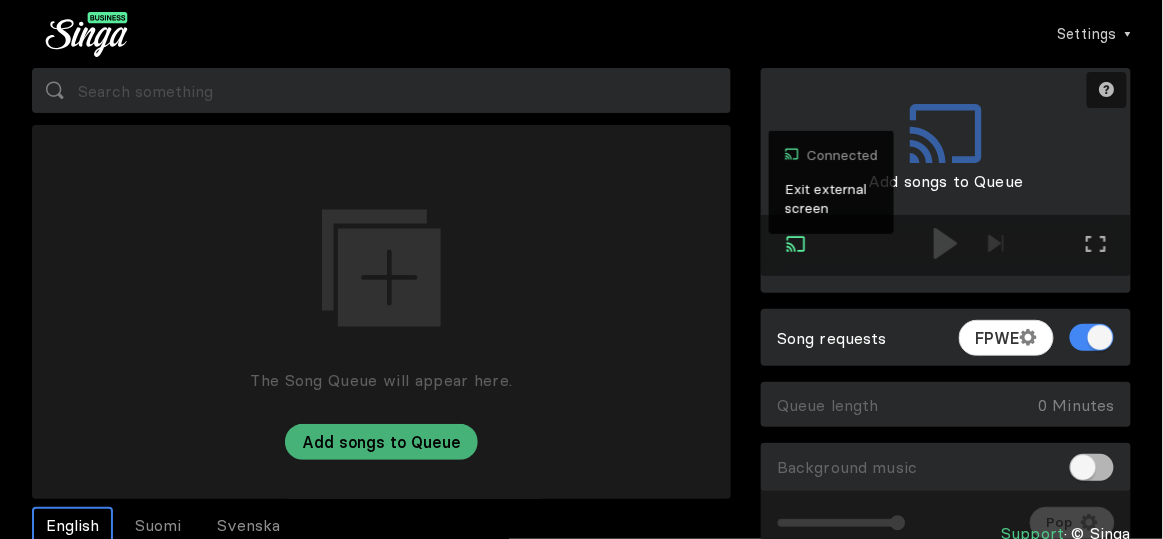 click at bounding box center (796, 244) 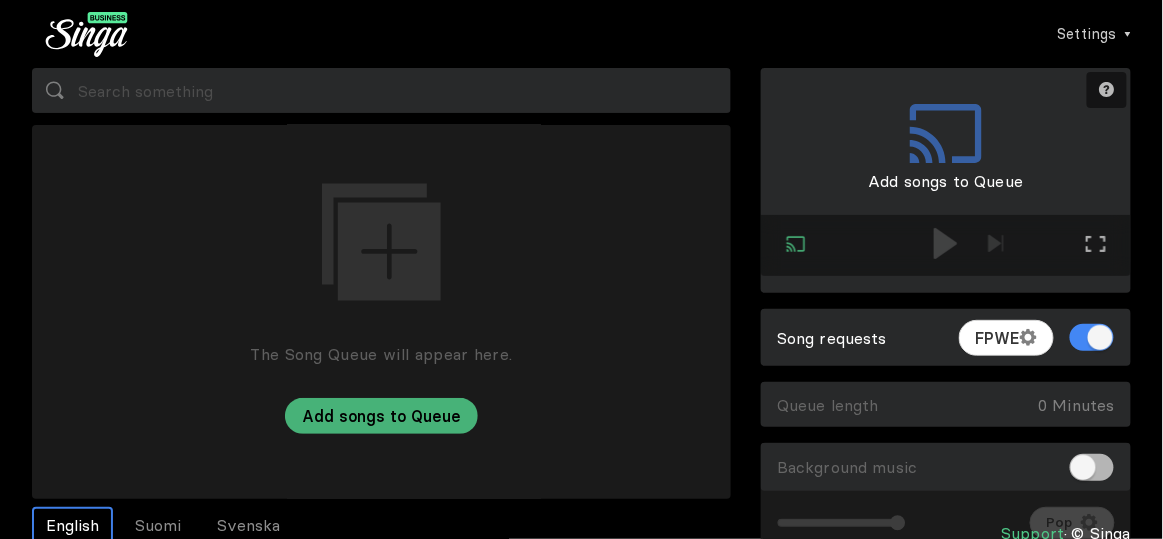 scroll, scrollTop: 0, scrollLeft: 0, axis: both 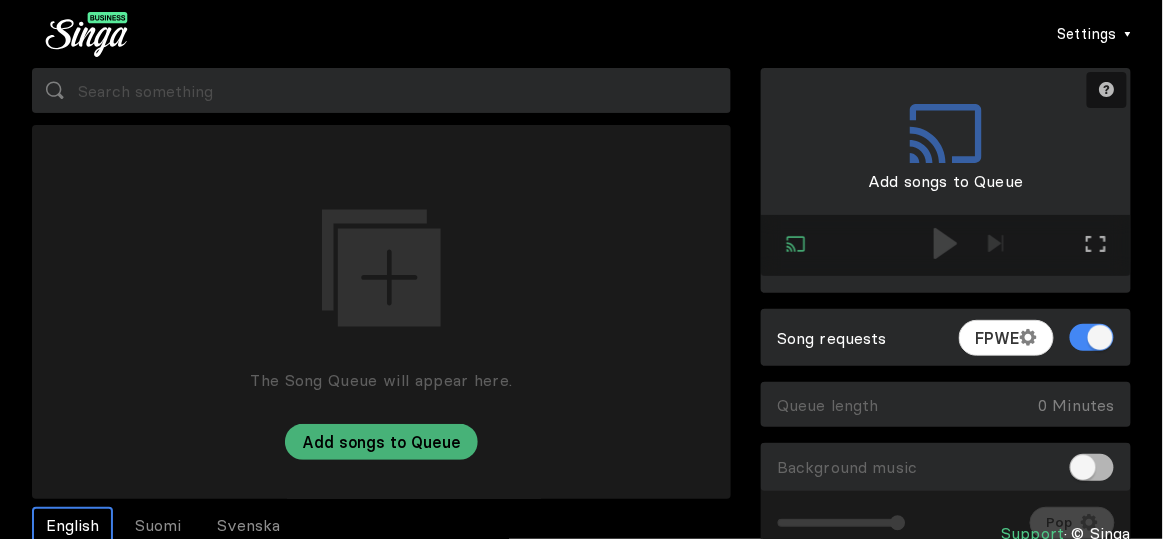 click on "Settings" at bounding box center [1087, 34] 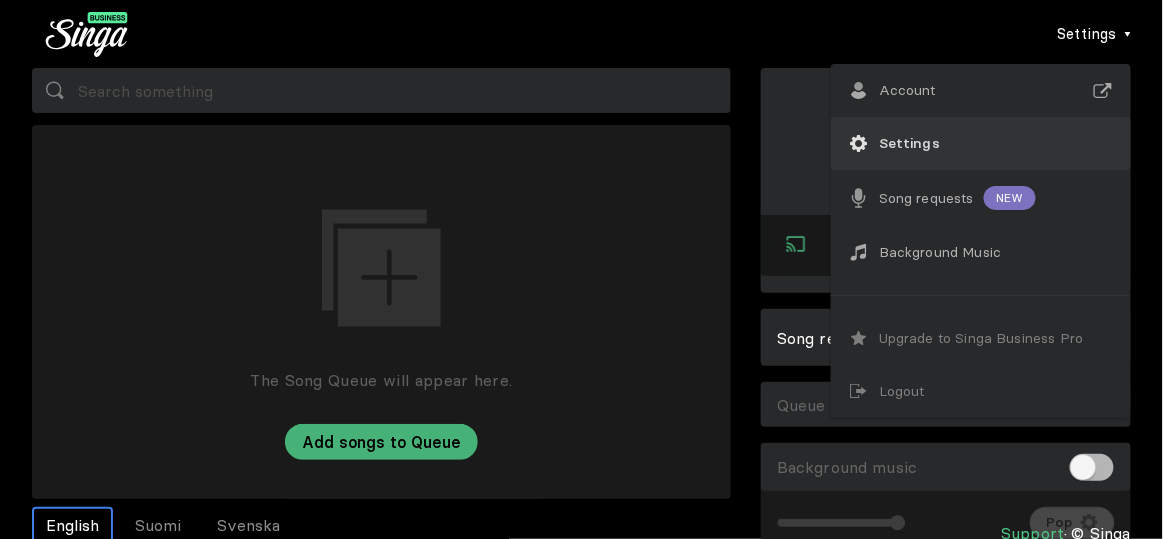 click on "Settings" at bounding box center (907, 90) 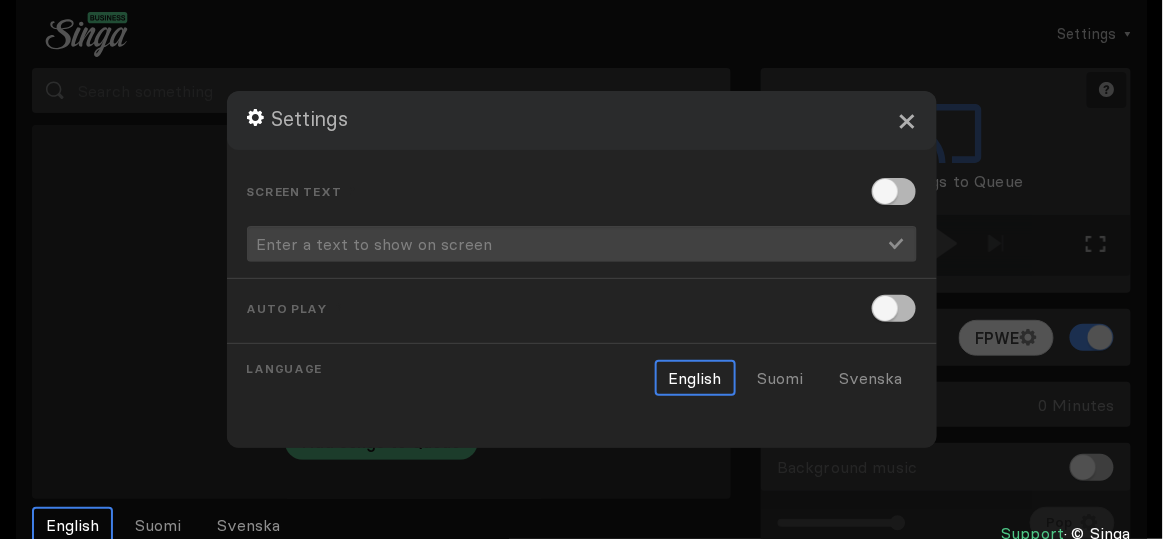 click on "×" at bounding box center [907, 120] 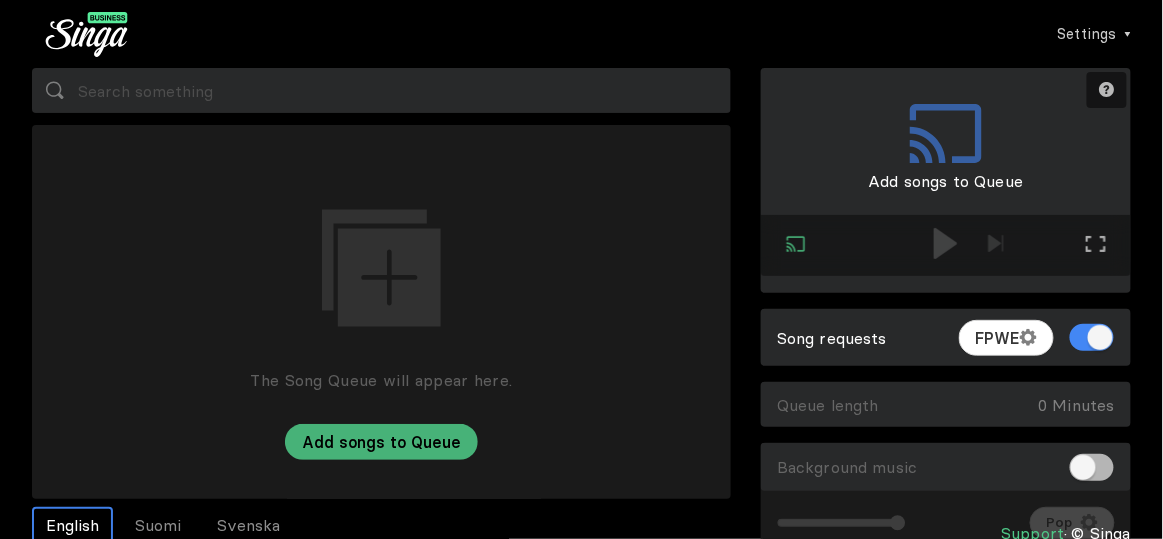 click on "Settings     Account Settings Song requests New Background Music Upgrade to Singa Business Pro Logout             Search History Clear Search History myrs you could be bella caprina bella gaprina bellaga The Song Queue will appear here. Add songs to Queue Need help? Connected Exit external screen Full screen Exit full screen Add songs to Queue Song requests FPWE       Queue length  0 Minutes Empty Queue Background music     Volume Channel Pop   English Suomi Svenska Support  © Singa" at bounding box center (581, 269) 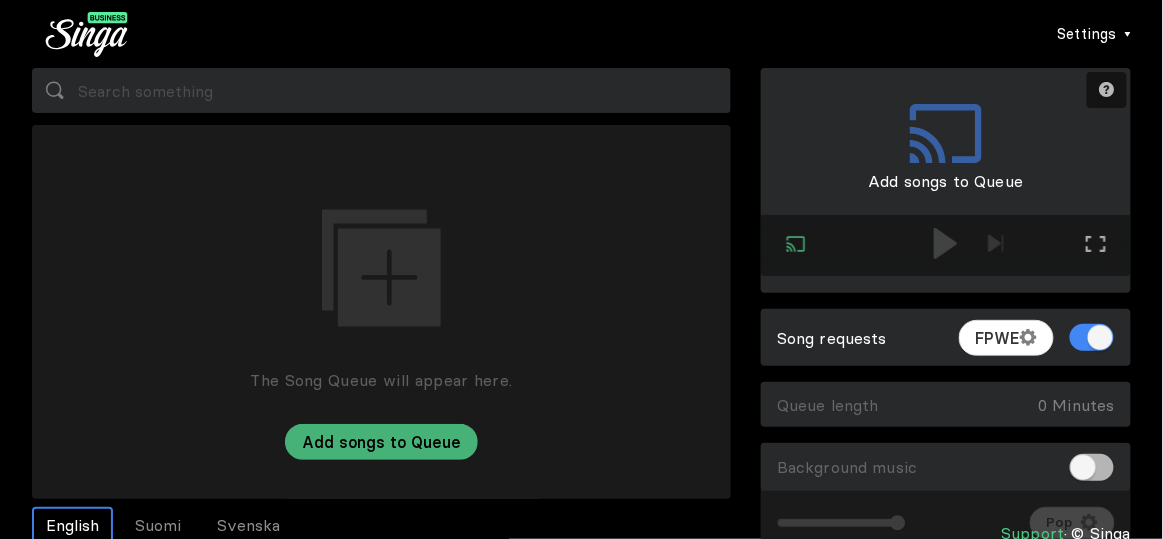 click at bounding box center [1128, 34] 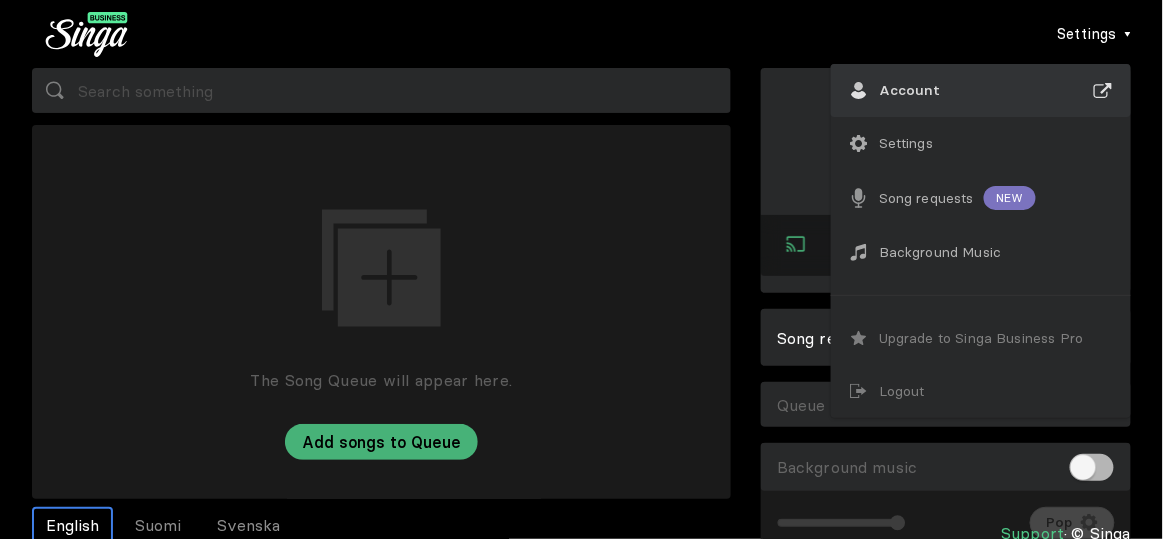 click on "Account" at bounding box center [910, 90] 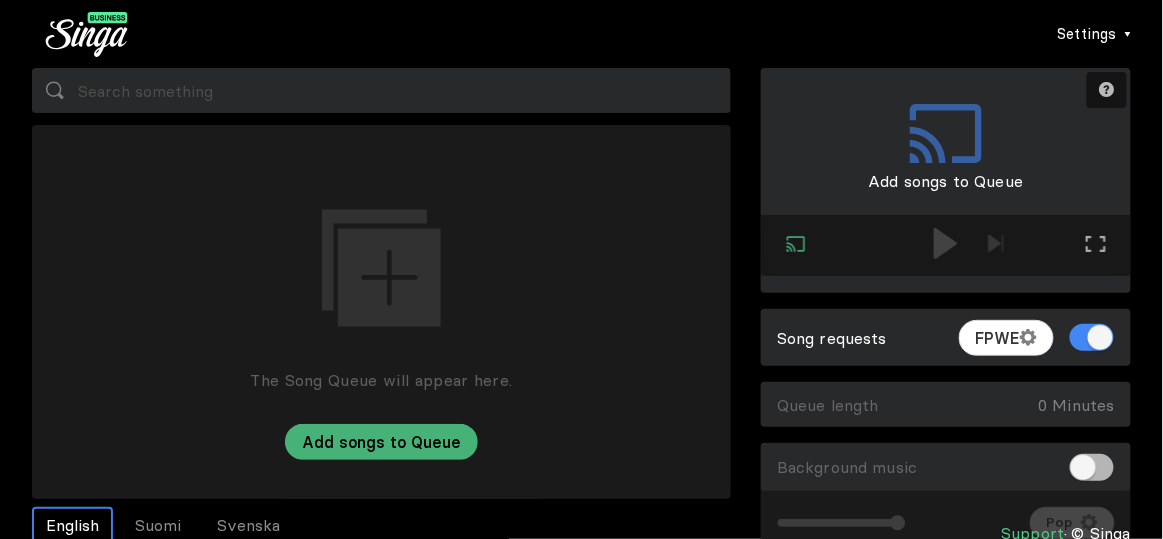 click on "Settings" at bounding box center (1087, 34) 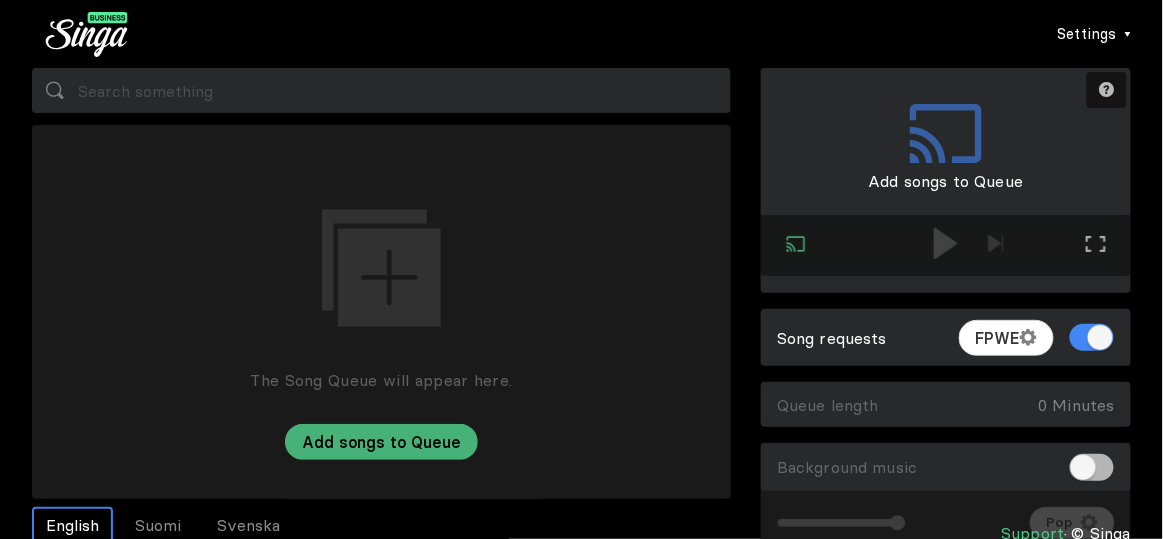 click on "Settings" at bounding box center (1094, 34) 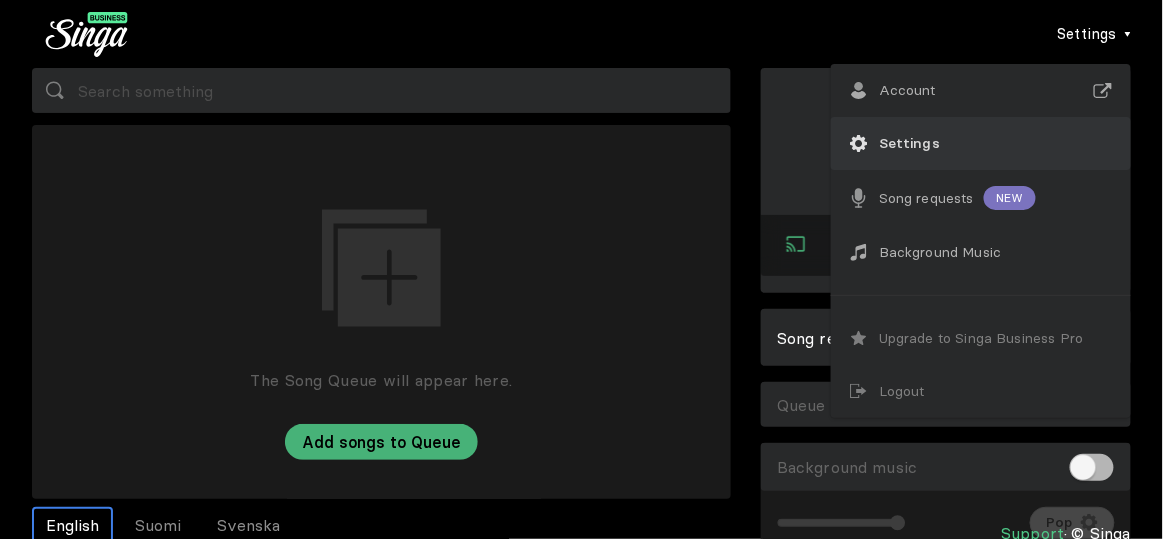 click on "Settings" at bounding box center (907, 90) 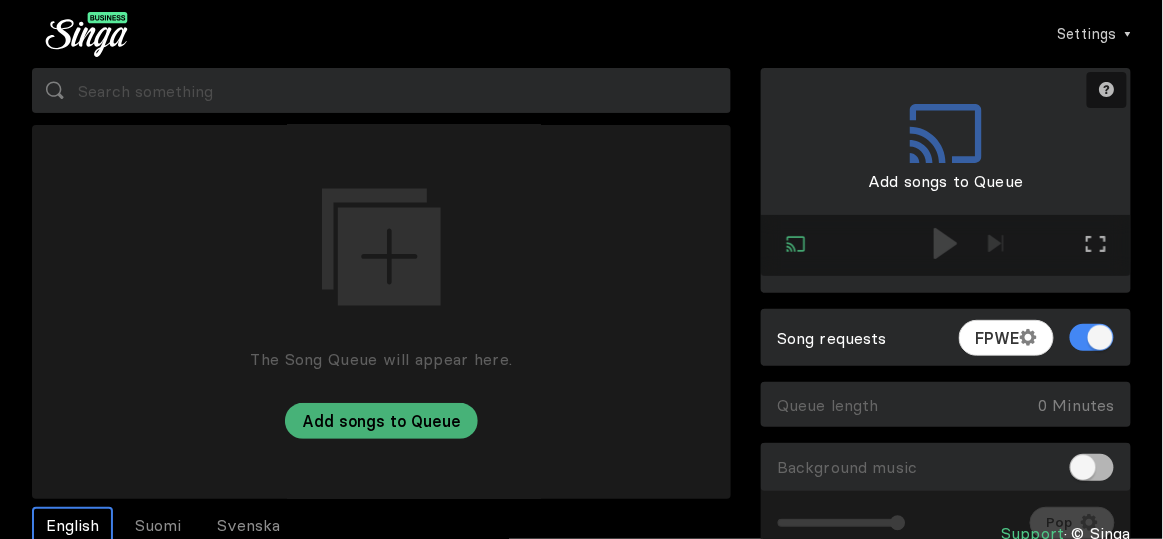 scroll, scrollTop: 56, scrollLeft: 0, axis: vertical 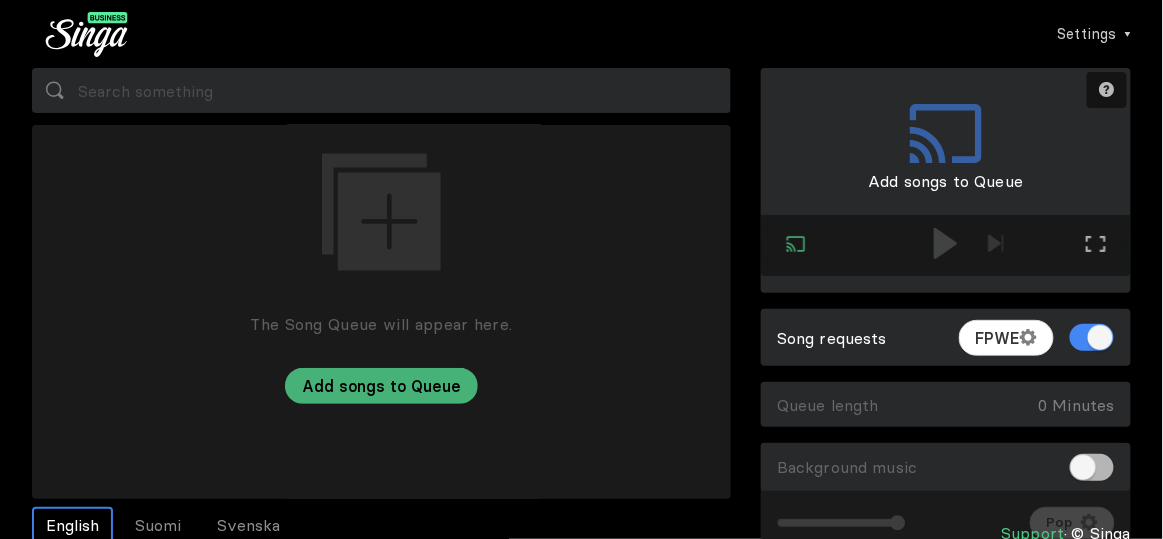 click on "Connected Exit external screen Full screen Exit full screen" at bounding box center [946, 172] 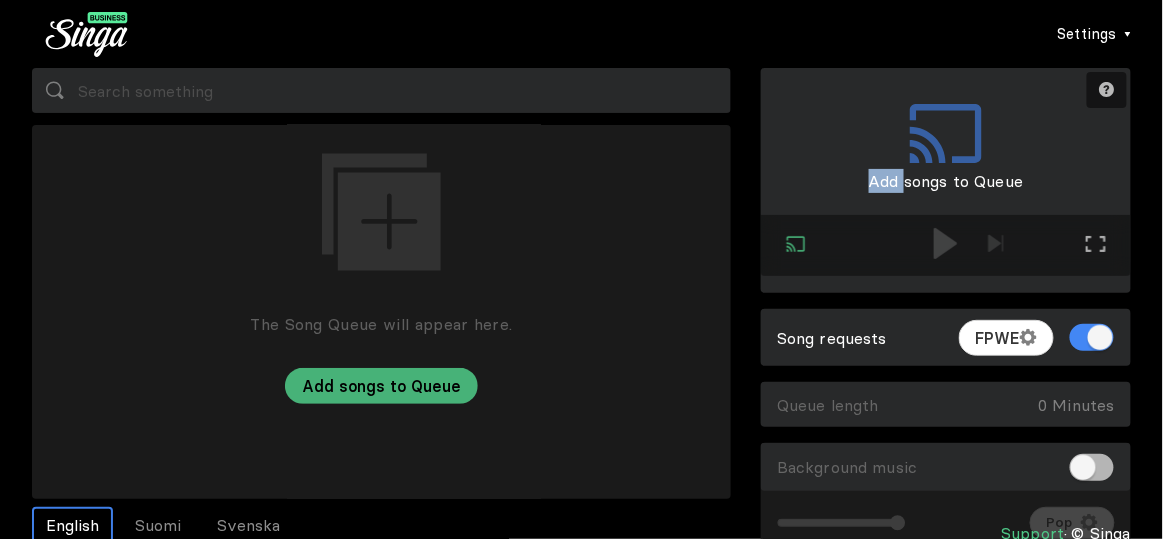 click on "Settings" at bounding box center [1094, 34] 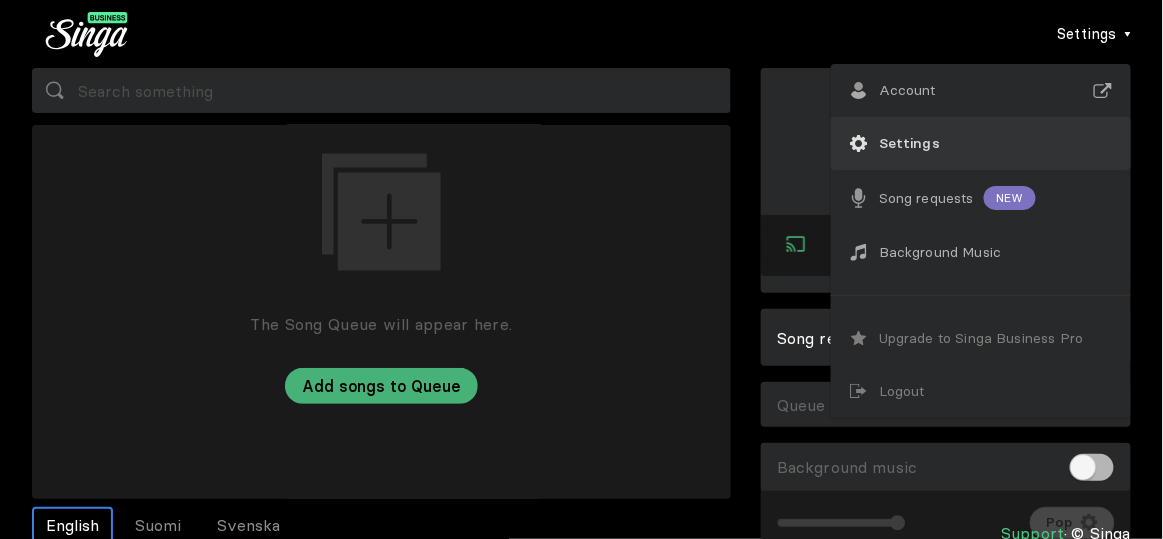 click on "Settings" at bounding box center (907, 90) 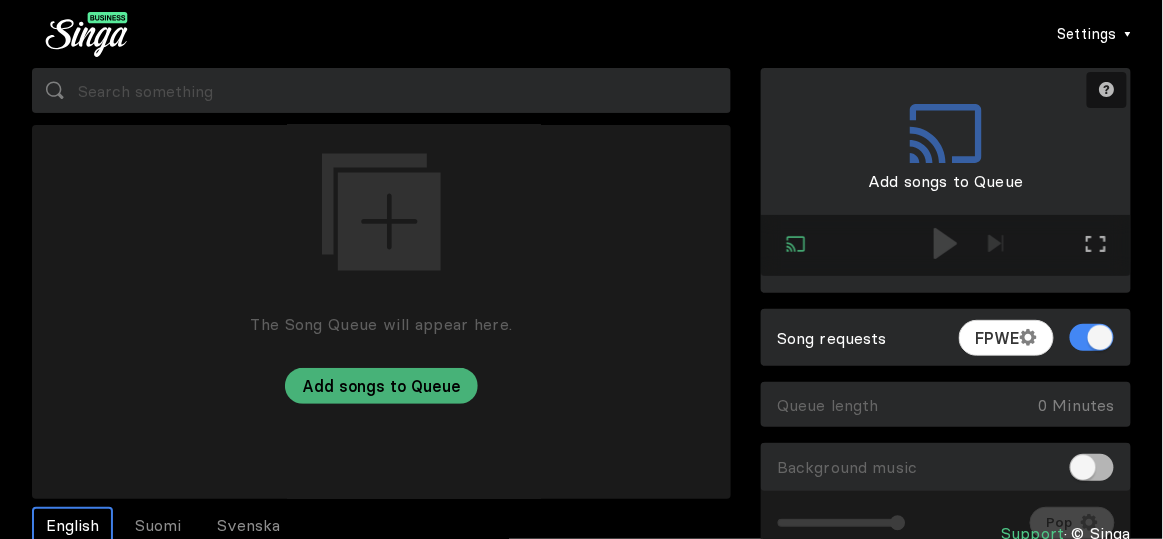 click on "Settings" at bounding box center [1094, 34] 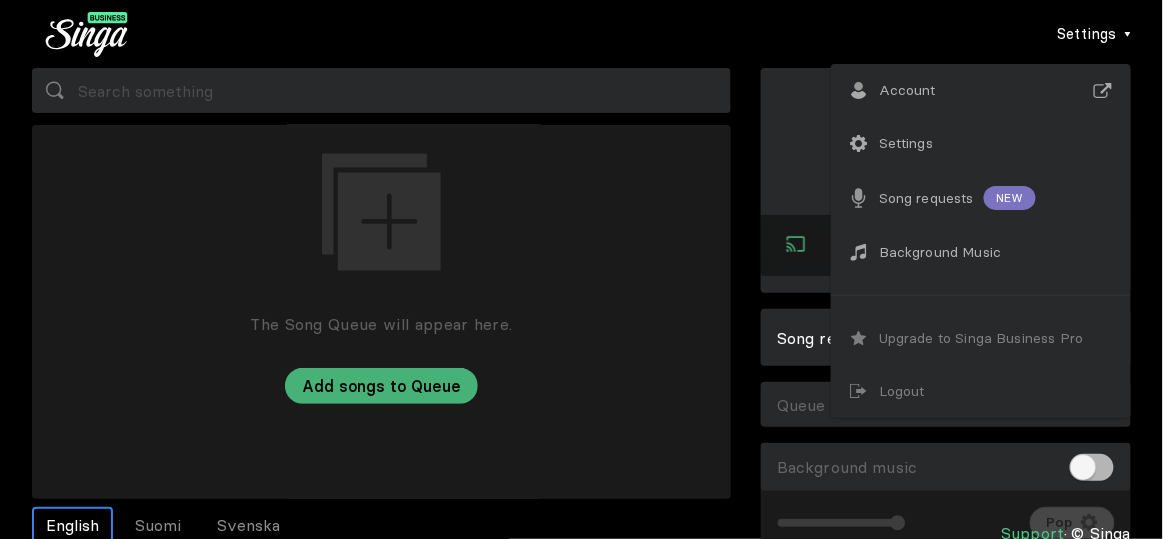 click on "Settings" at bounding box center (1094, 34) 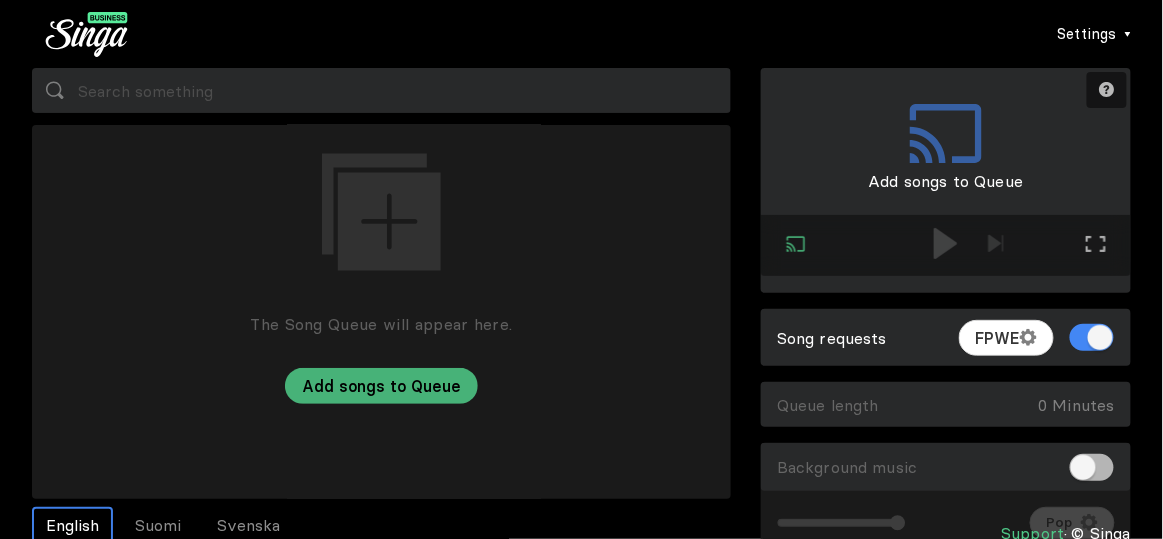 click on "Settings" at bounding box center [1087, 34] 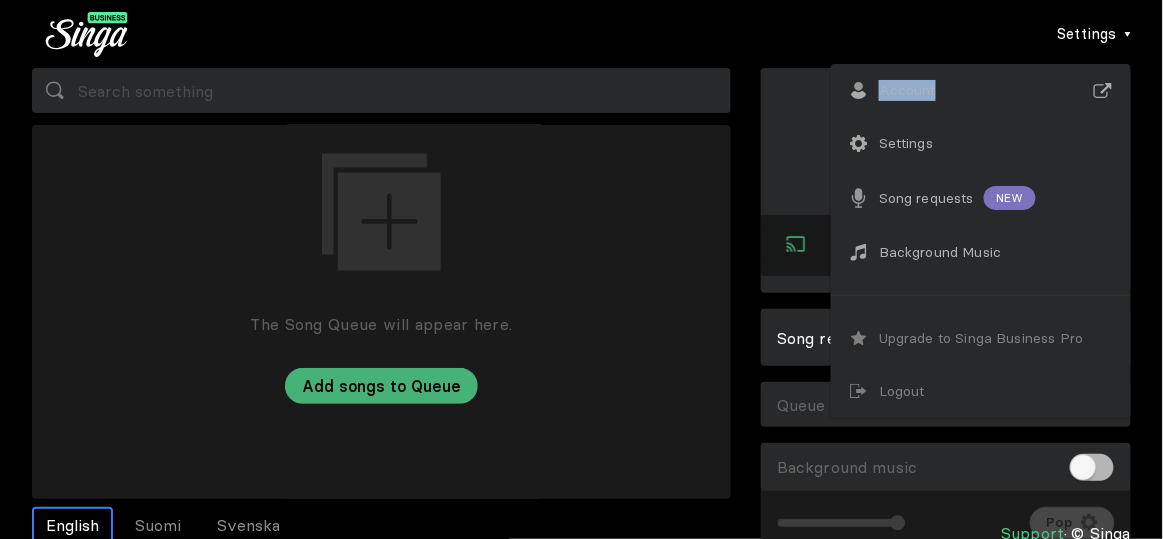 click at bounding box center [1128, 34] 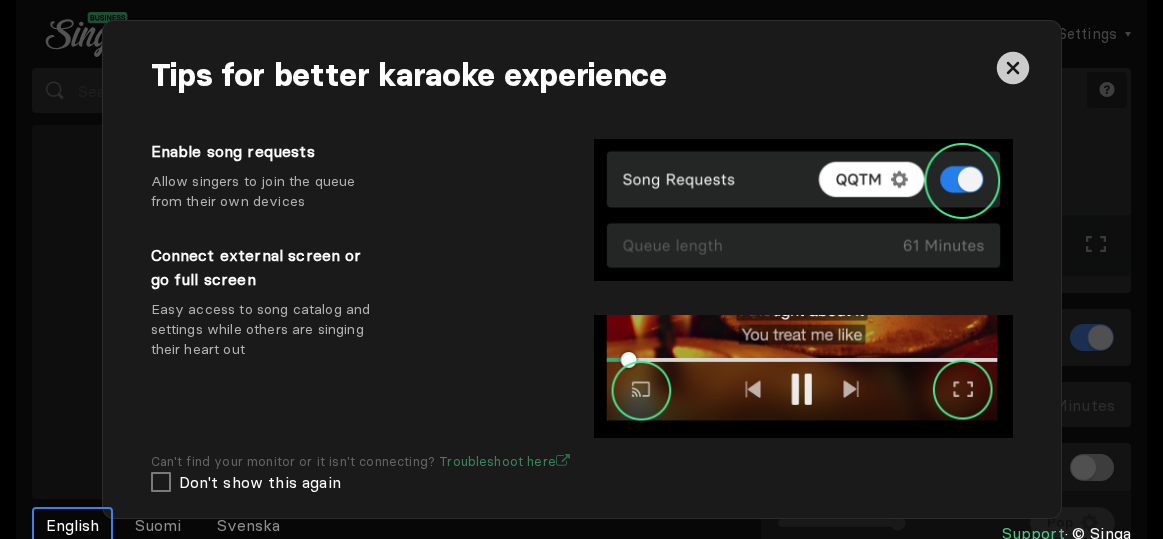 scroll, scrollTop: 0, scrollLeft: 0, axis: both 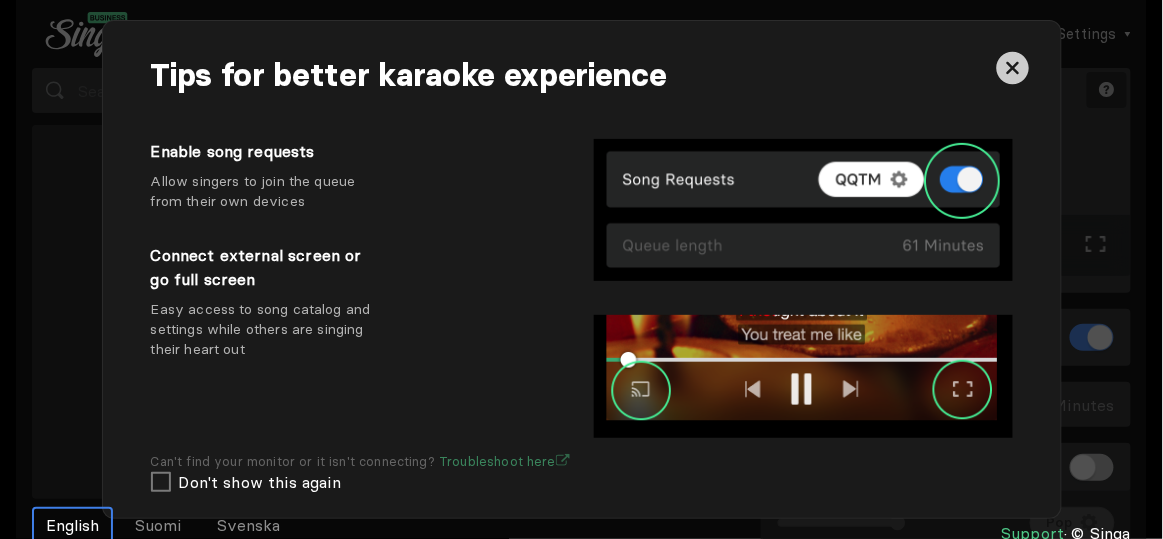 click at bounding box center [946, 76] 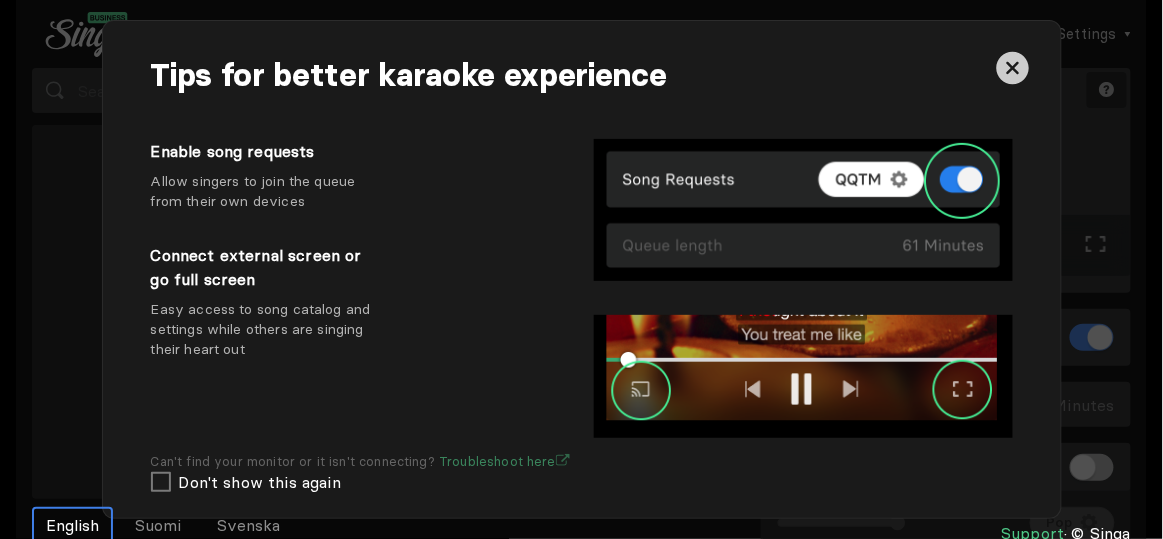 click at bounding box center (1013, 284) 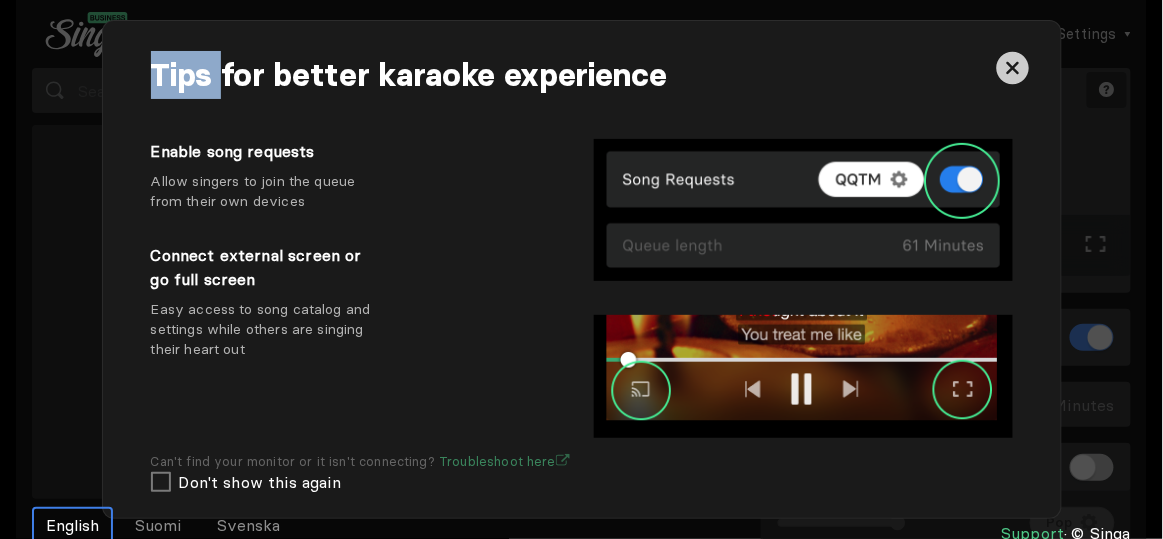 click at bounding box center (1013, 284) 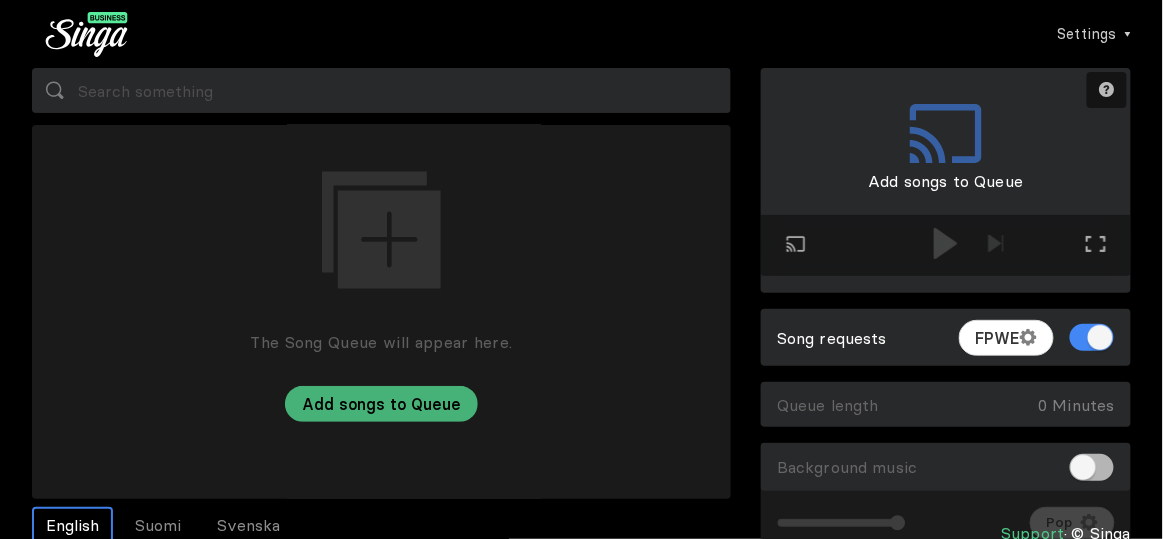 scroll, scrollTop: 56, scrollLeft: 0, axis: vertical 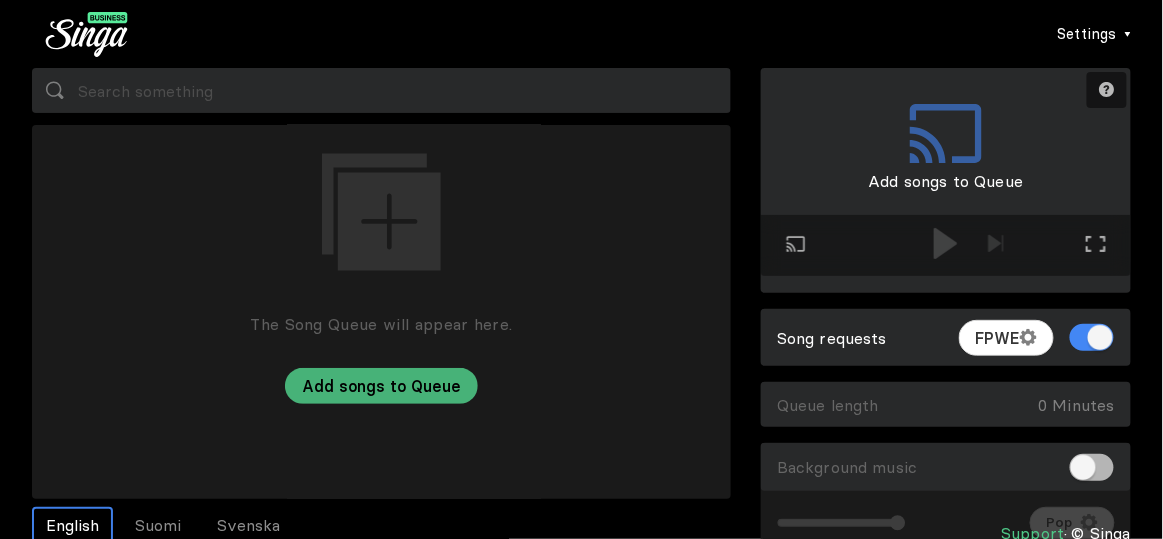 click at bounding box center (1128, 34) 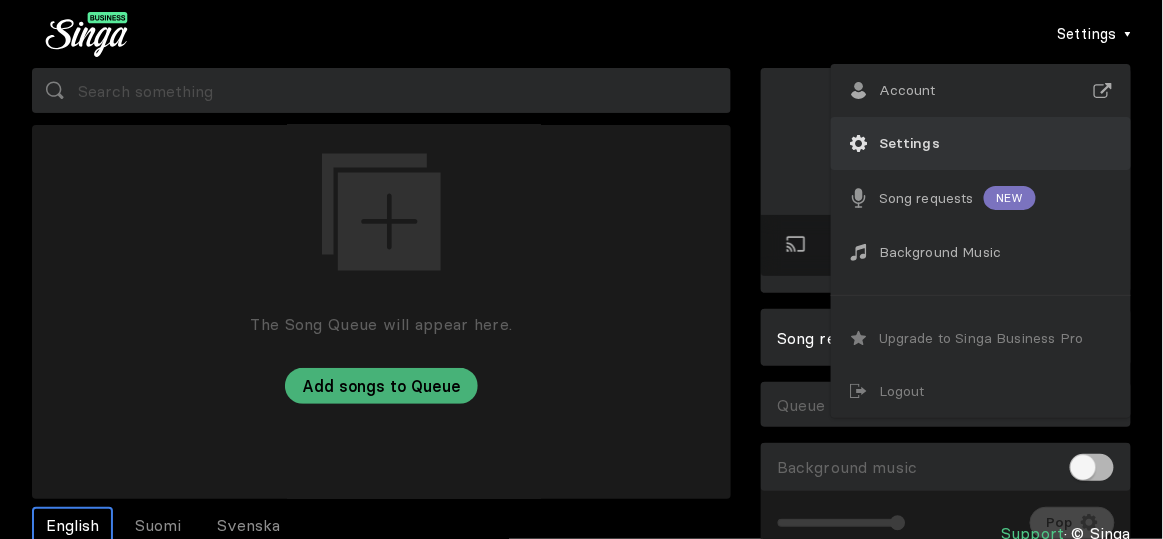 click on "Settings" at bounding box center (907, 90) 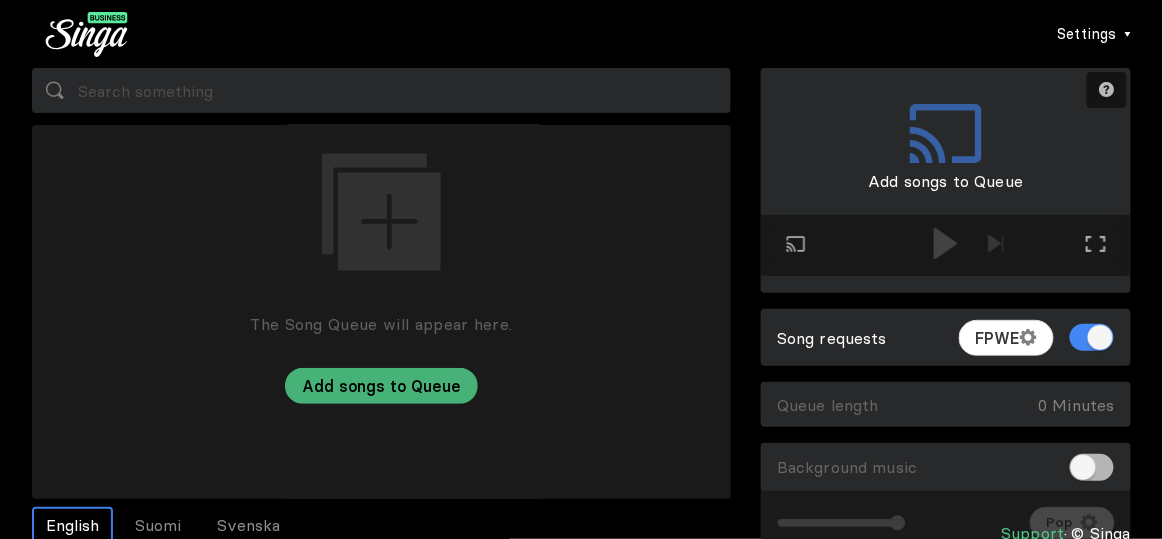 click on "Settings" at bounding box center (1094, 34) 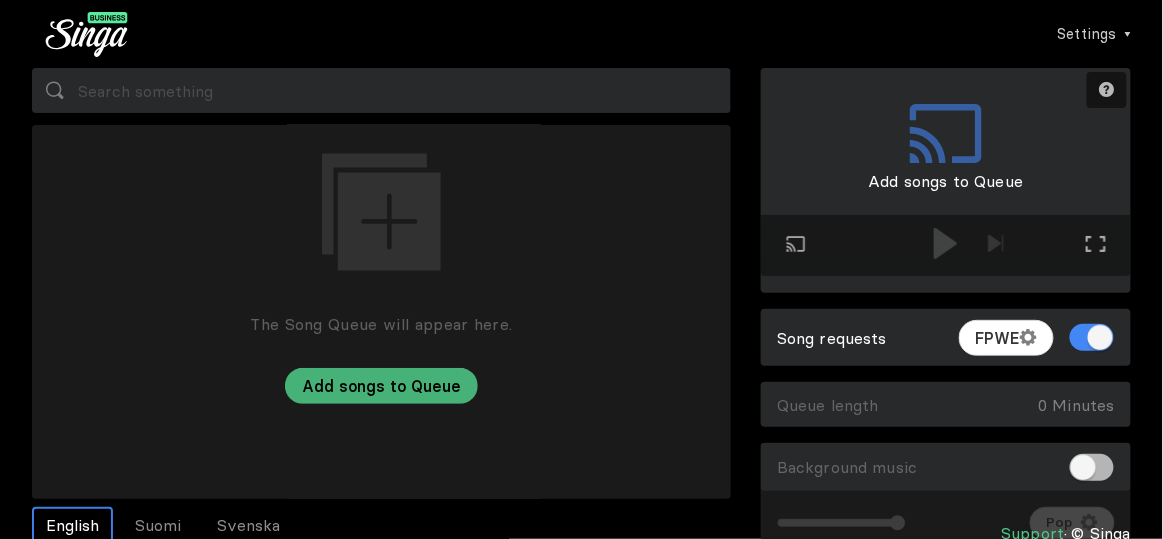 click on "Settings     Account Settings Song requests New Background Music Upgrade to Singa Business Pro Logout             Search History Clear Search History myrs you could be [FIRST] [LAST] [FIRST] [LAST] bellaga The Song Queue will appear here. Add songs to Queue Need help? Play on external screen Full screen Exit full screen Add songs to Queue Song requests FPWE       Queue length  0 Minutes Empty Queue Background music     Volume Channel Pop   English Suomi Svenska Support  © Singa" at bounding box center (581, 269) 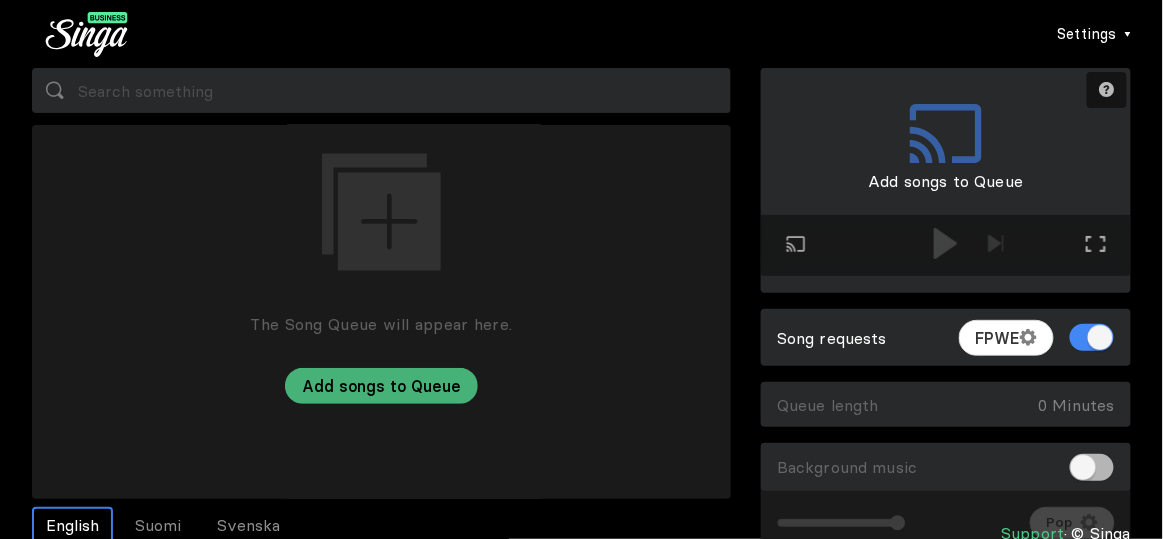 click on "Settings" at bounding box center [1094, 34] 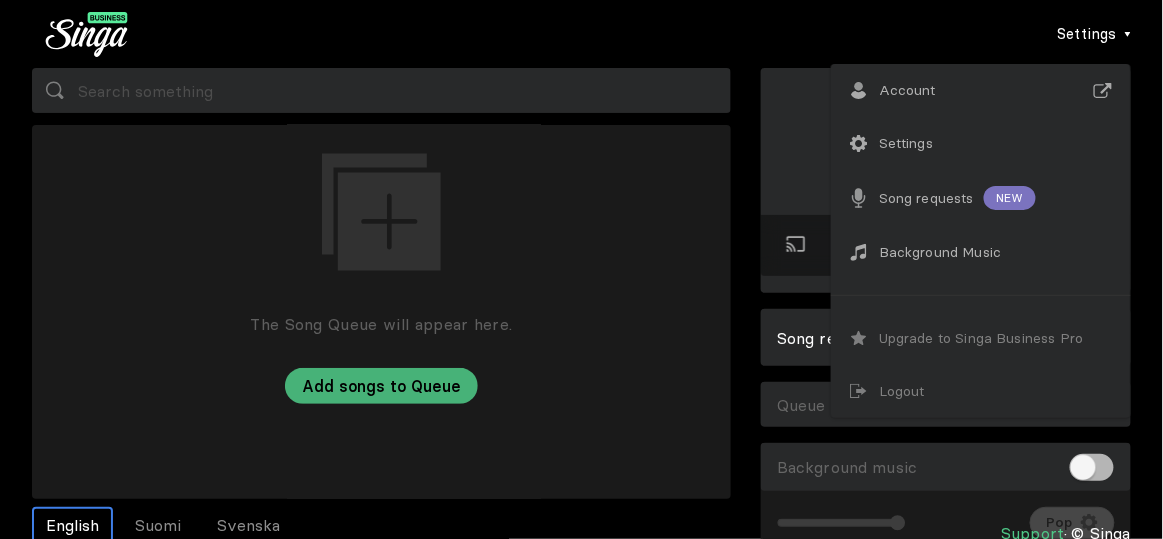 click on "Settings" at bounding box center [1094, 34] 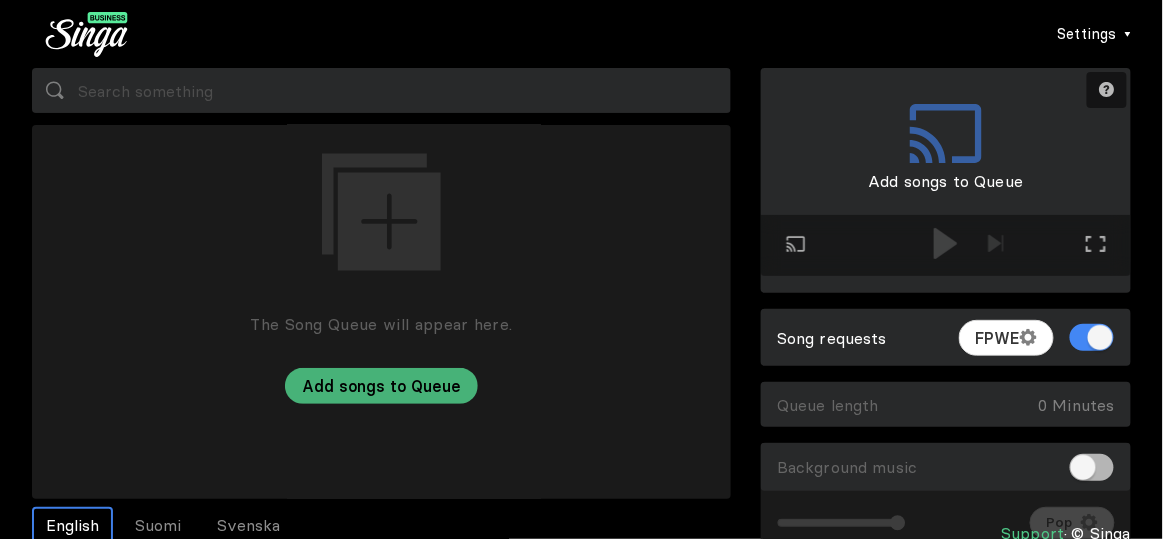 click on "Settings" at bounding box center [1087, 34] 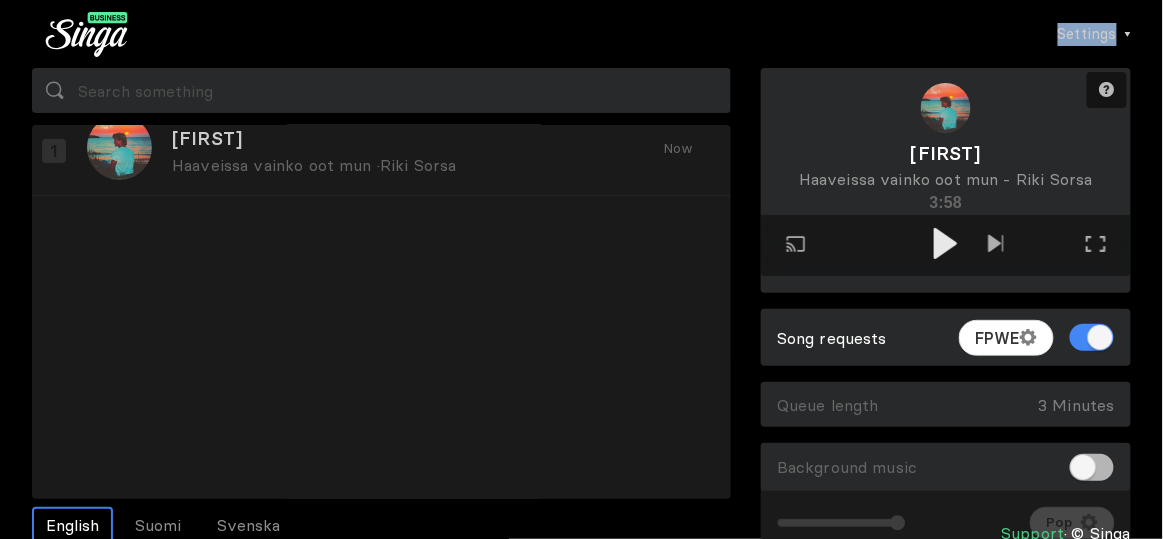 scroll, scrollTop: 0, scrollLeft: 0, axis: both 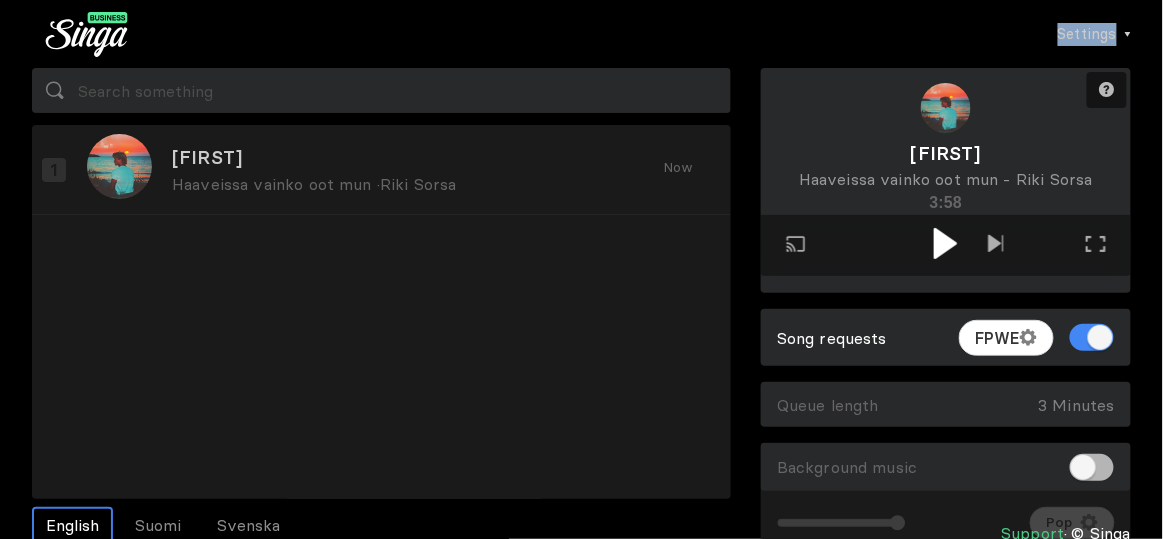 click at bounding box center (945, 243) 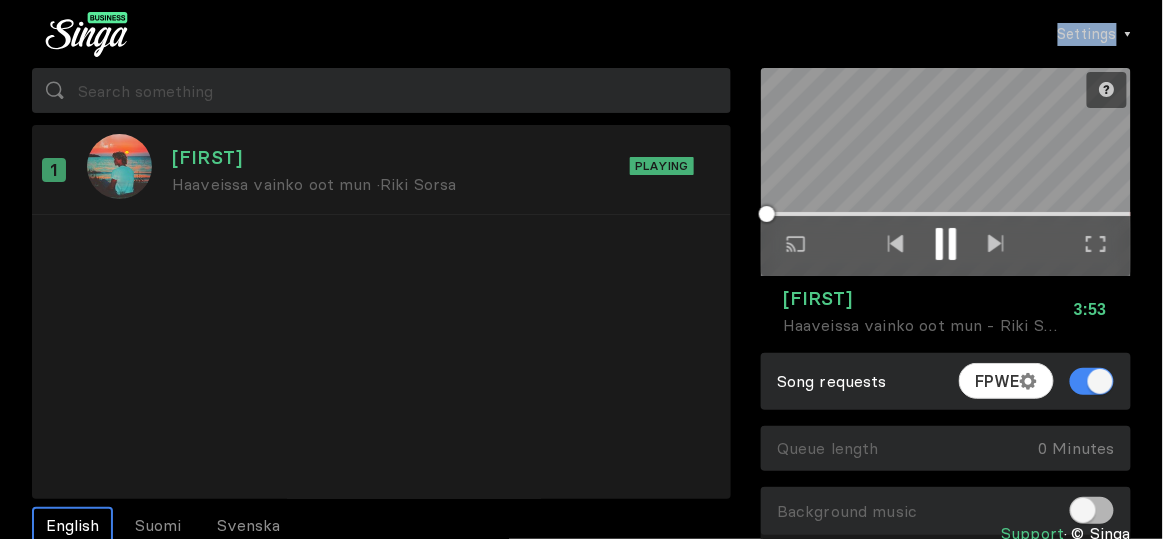 click at bounding box center (939, 244) 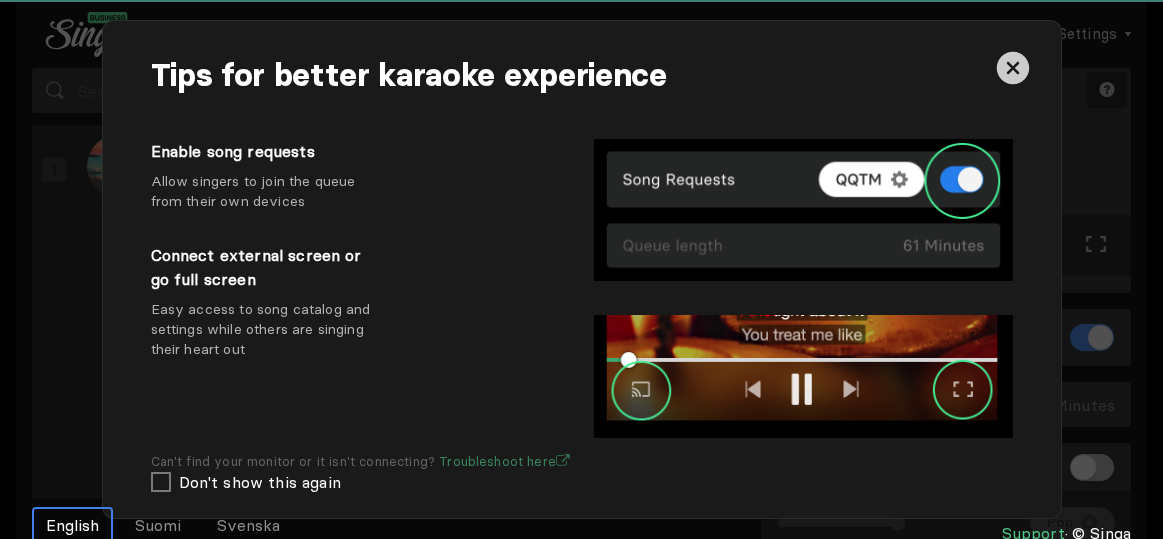 scroll, scrollTop: 0, scrollLeft: 0, axis: both 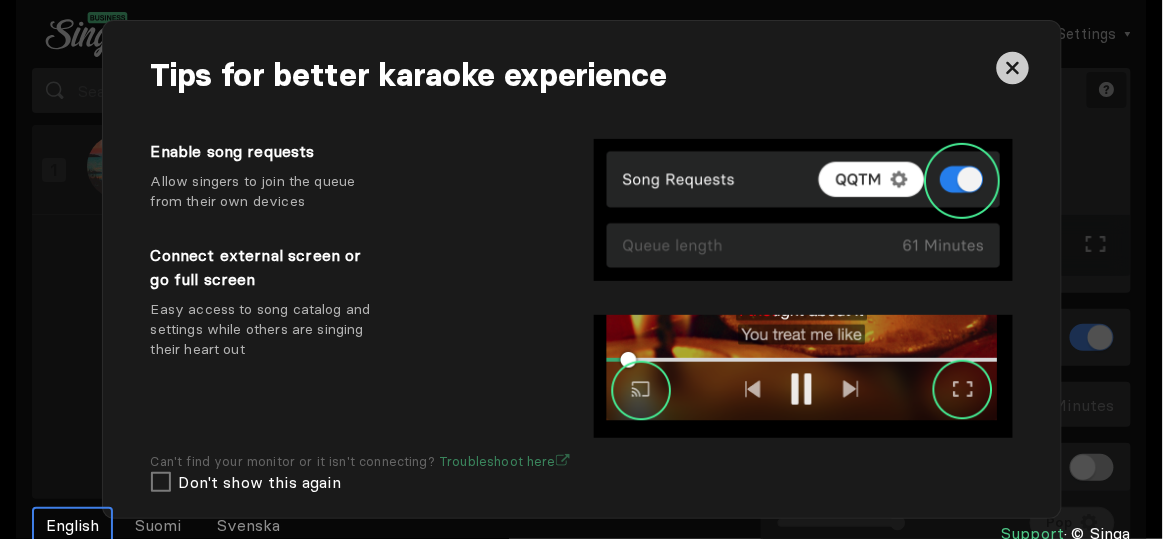 click at bounding box center [1013, 68] 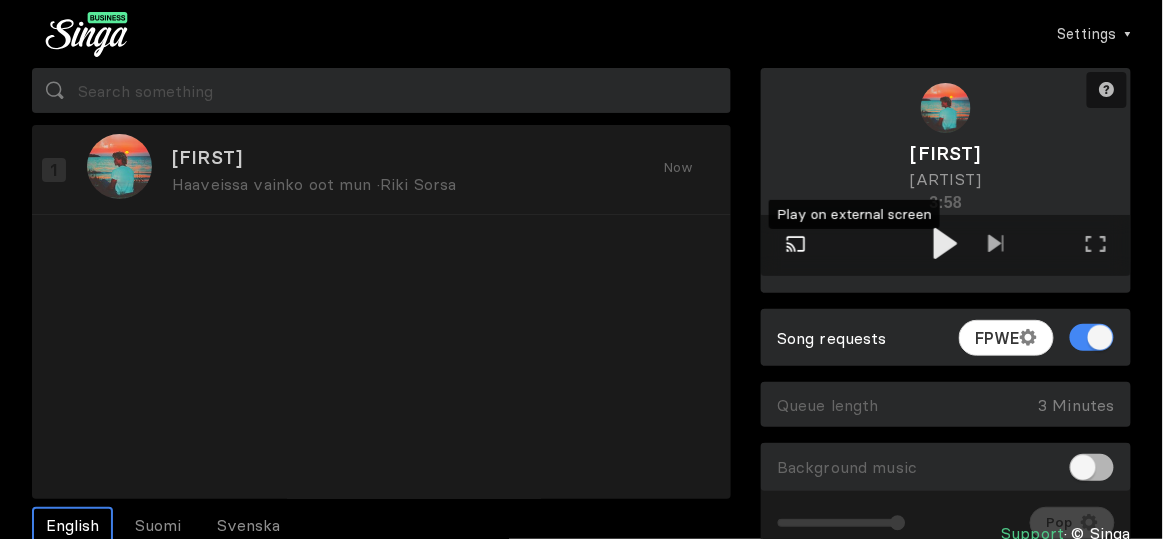 click at bounding box center [796, 244] 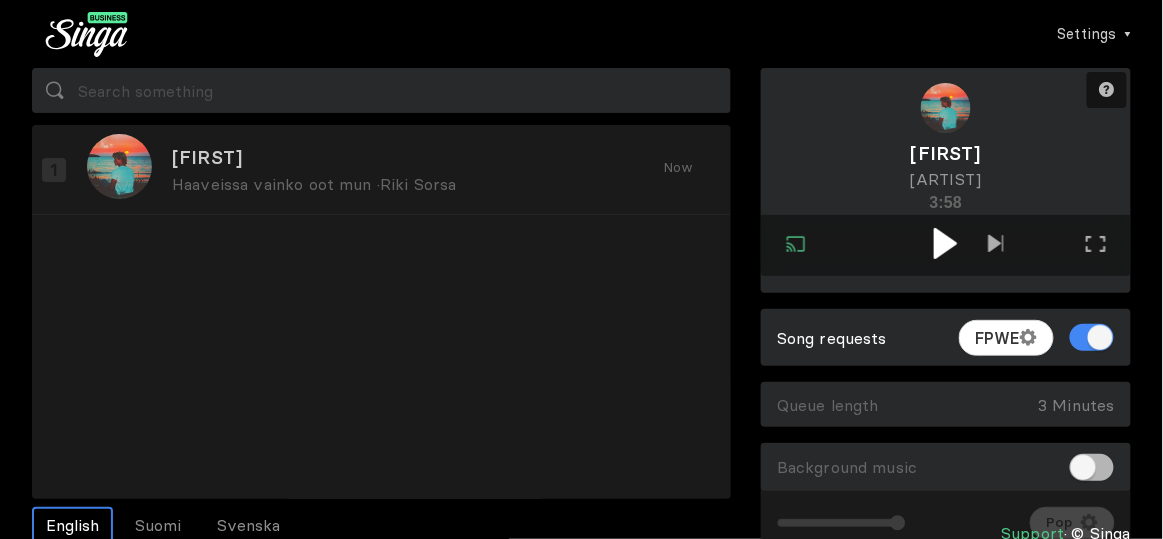 click at bounding box center (945, 243) 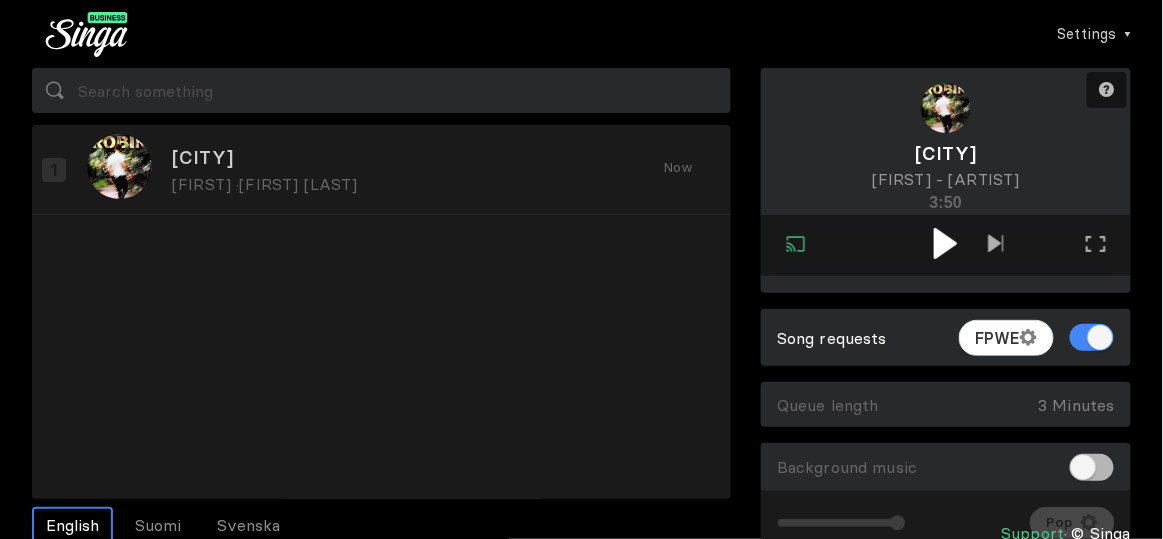 click at bounding box center [945, 243] 